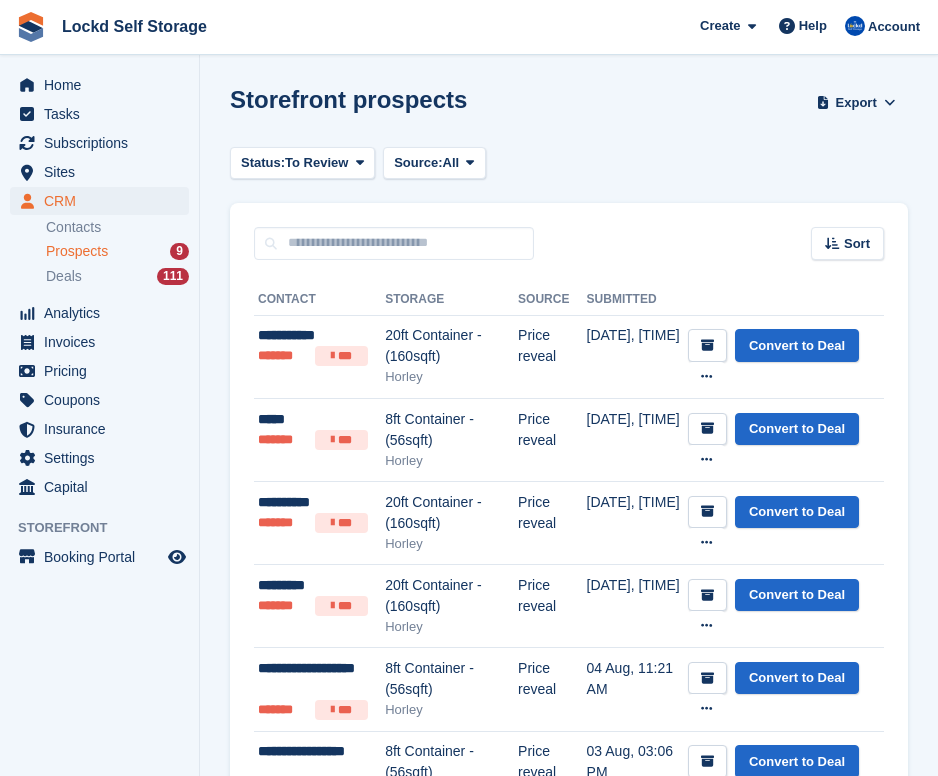 scroll, scrollTop: 59, scrollLeft: 0, axis: vertical 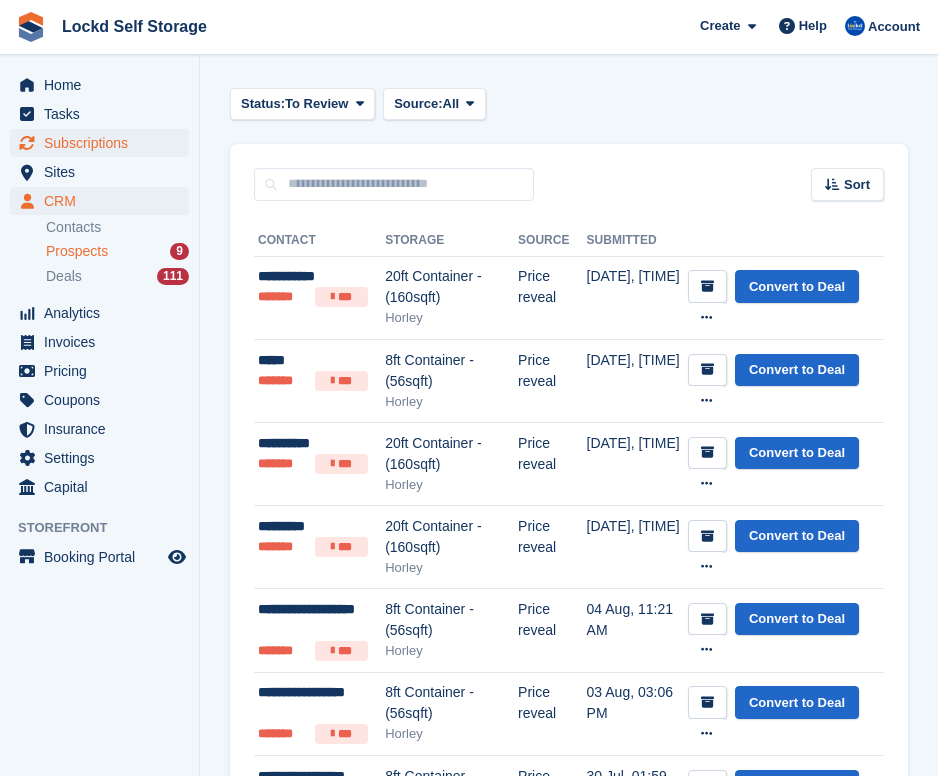 click on "Subscriptions" at bounding box center [104, 143] 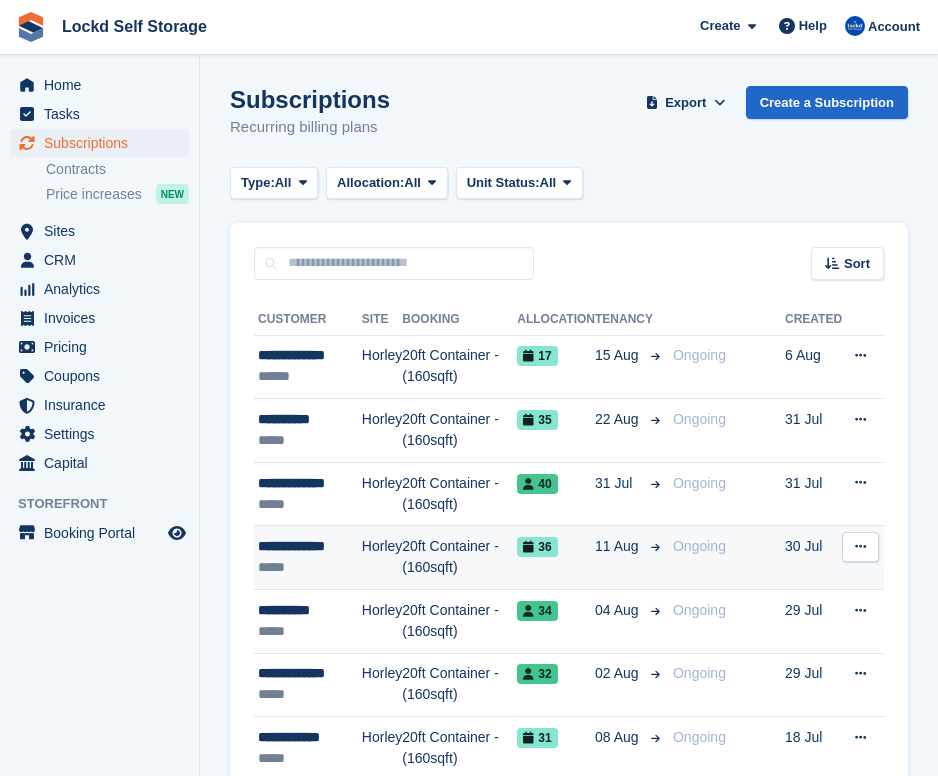 scroll, scrollTop: 0, scrollLeft: 0, axis: both 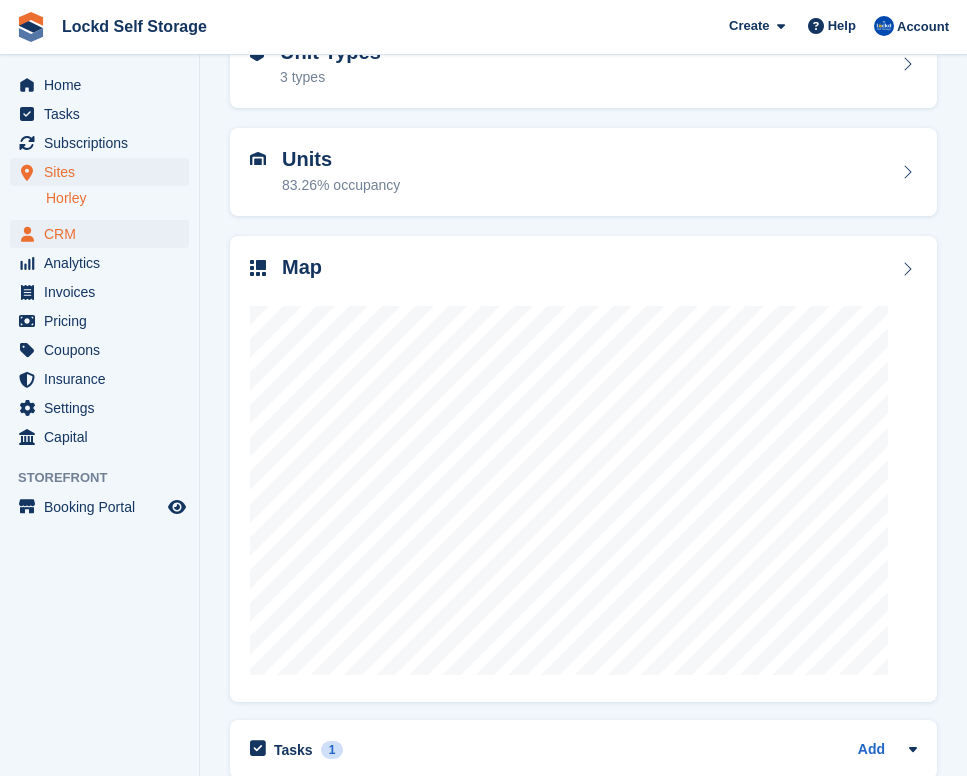 click on "CRM" at bounding box center (104, 234) 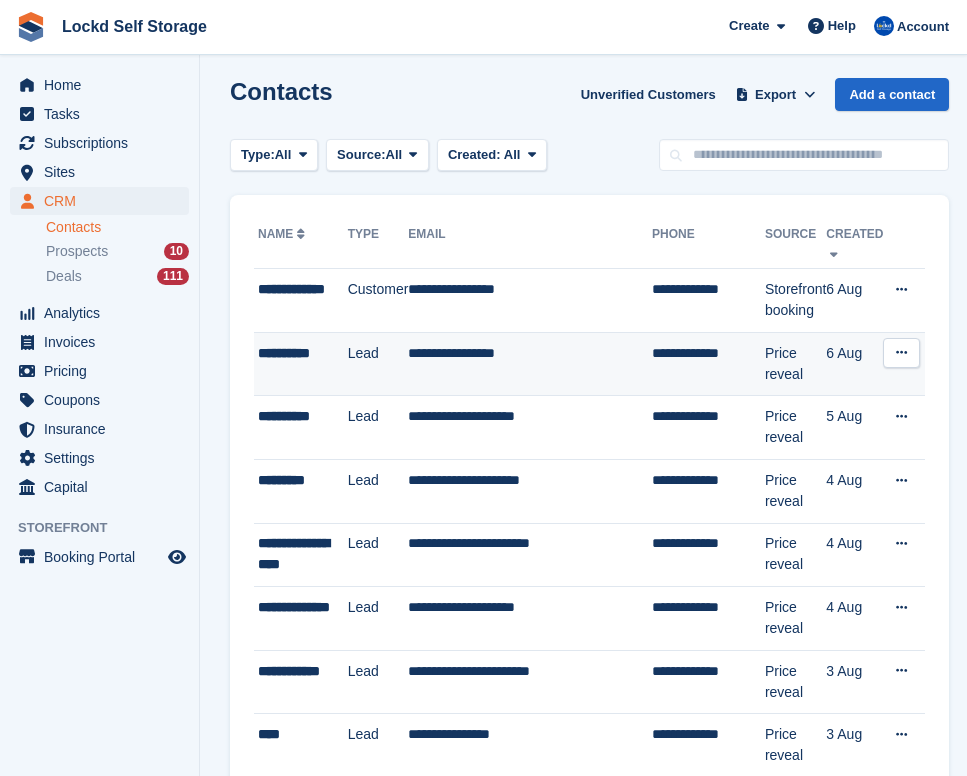 scroll, scrollTop: 9, scrollLeft: 0, axis: vertical 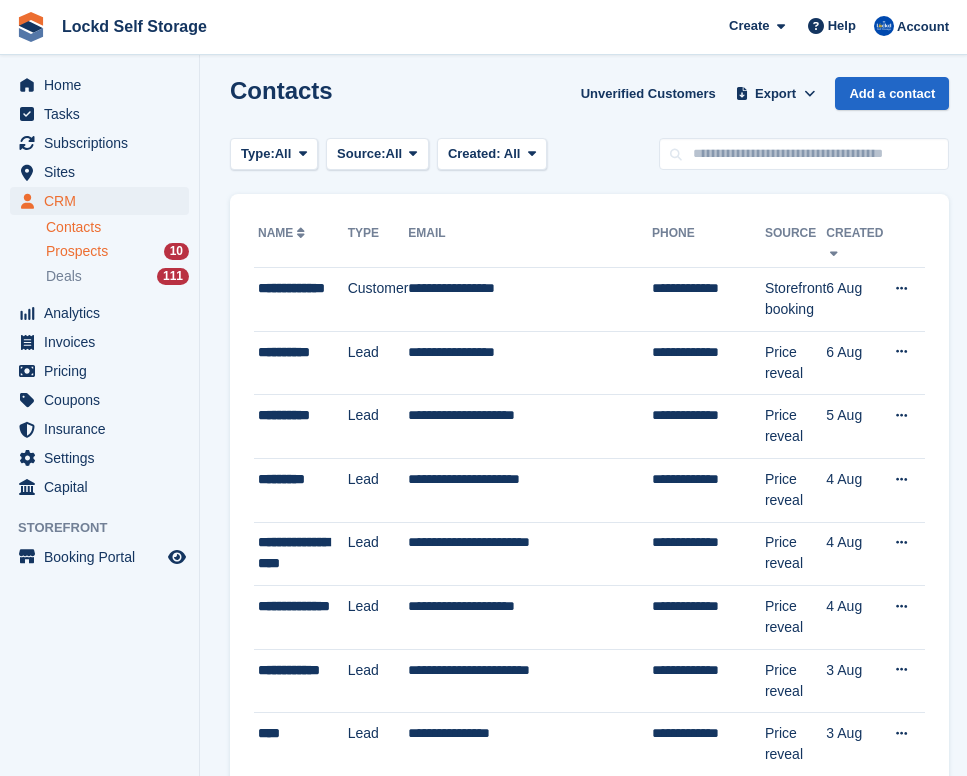 click on "Prospects" at bounding box center [77, 251] 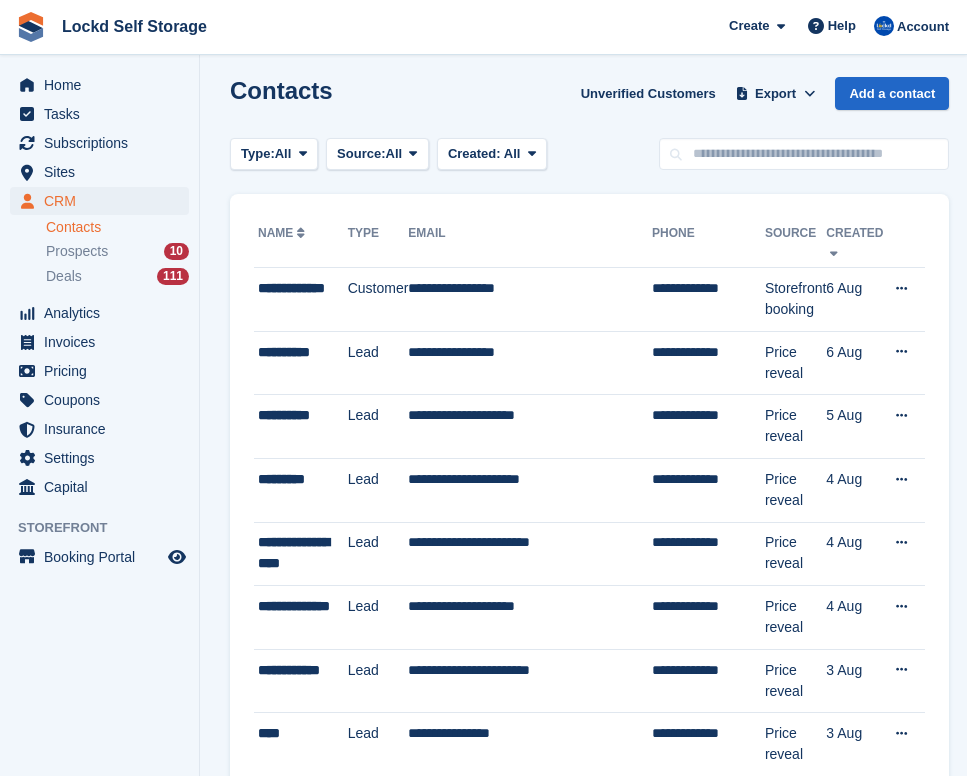 click on "Deals
111" at bounding box center [122, 276] 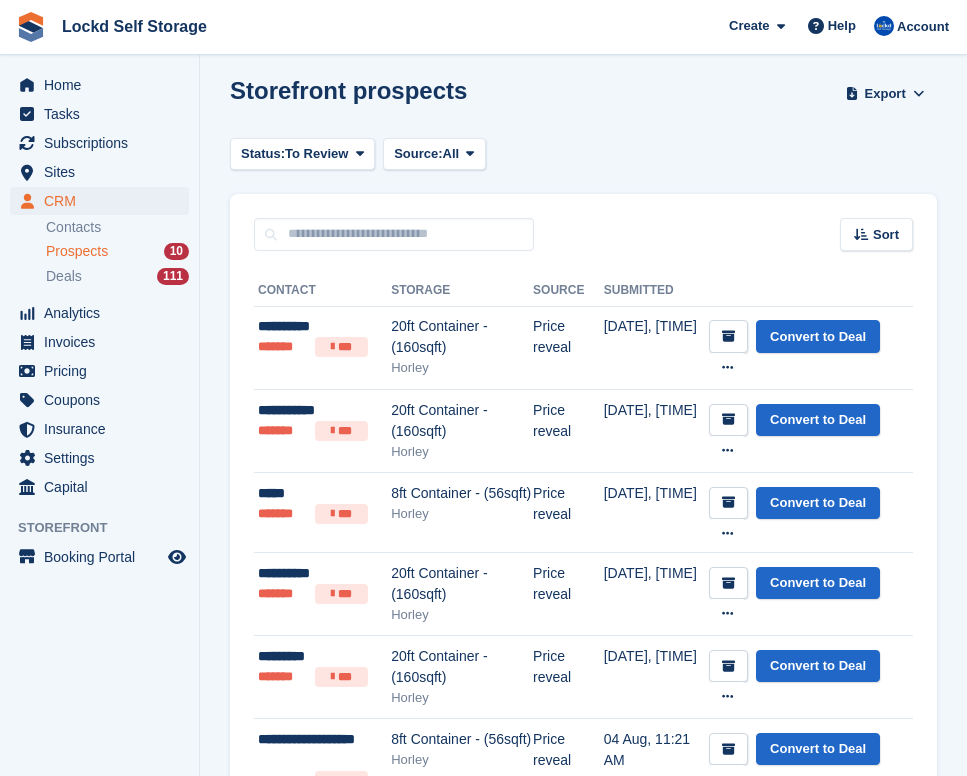 scroll, scrollTop: 0, scrollLeft: 0, axis: both 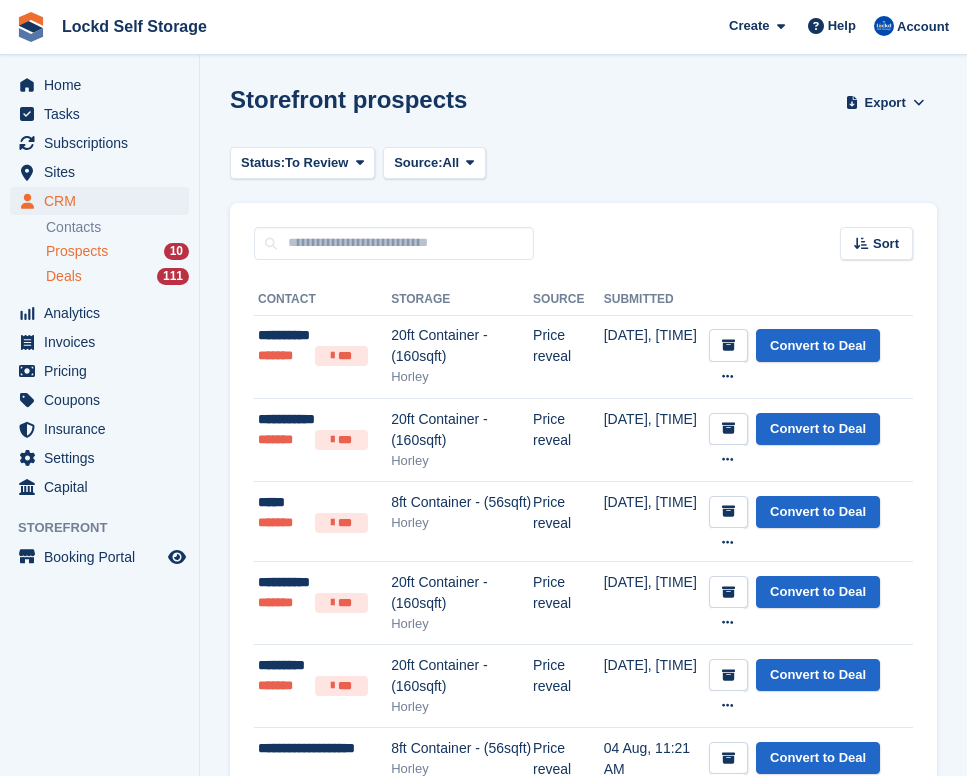 click on "Deals
111" at bounding box center [117, 276] 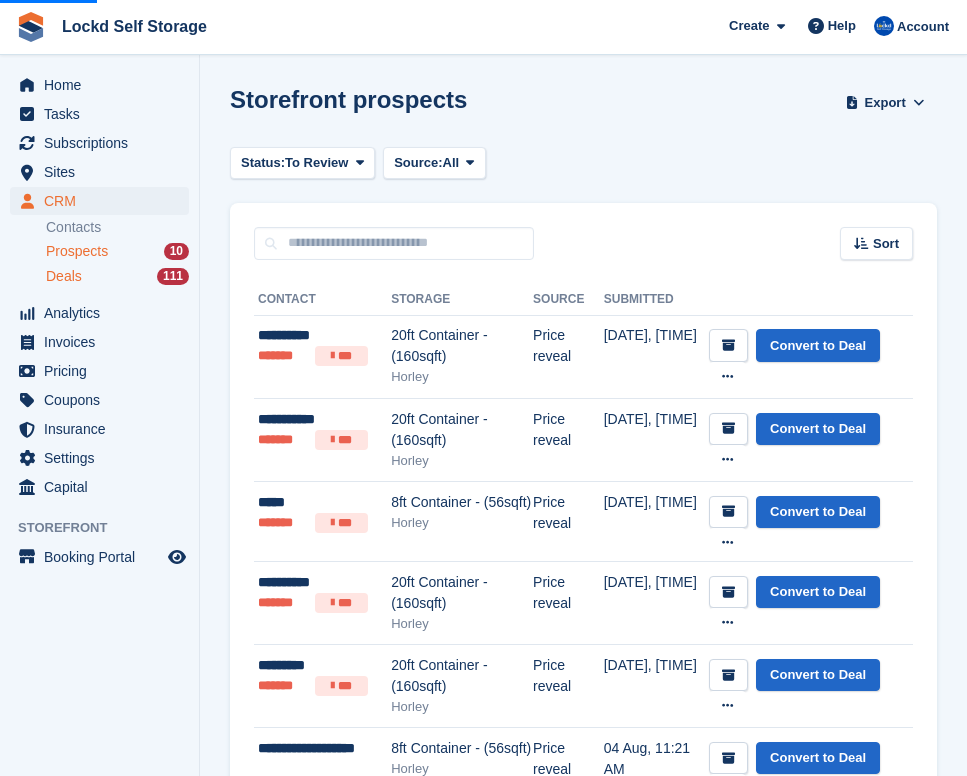 click on "Deals
111" at bounding box center (117, 276) 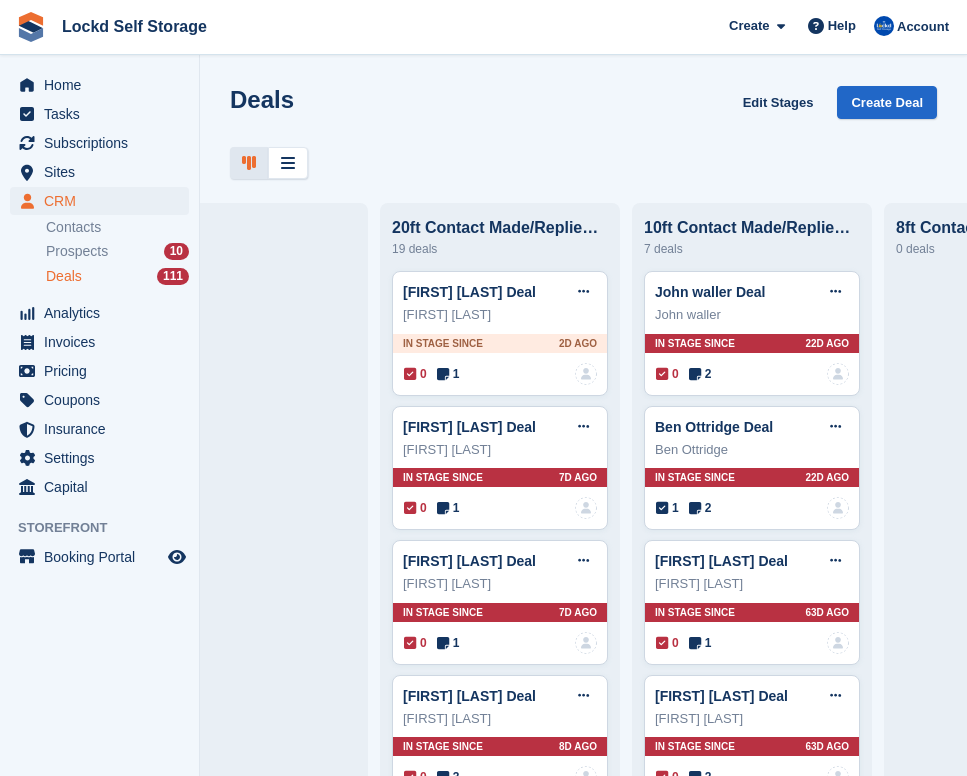 scroll, scrollTop: 0, scrollLeft: 1116, axis: horizontal 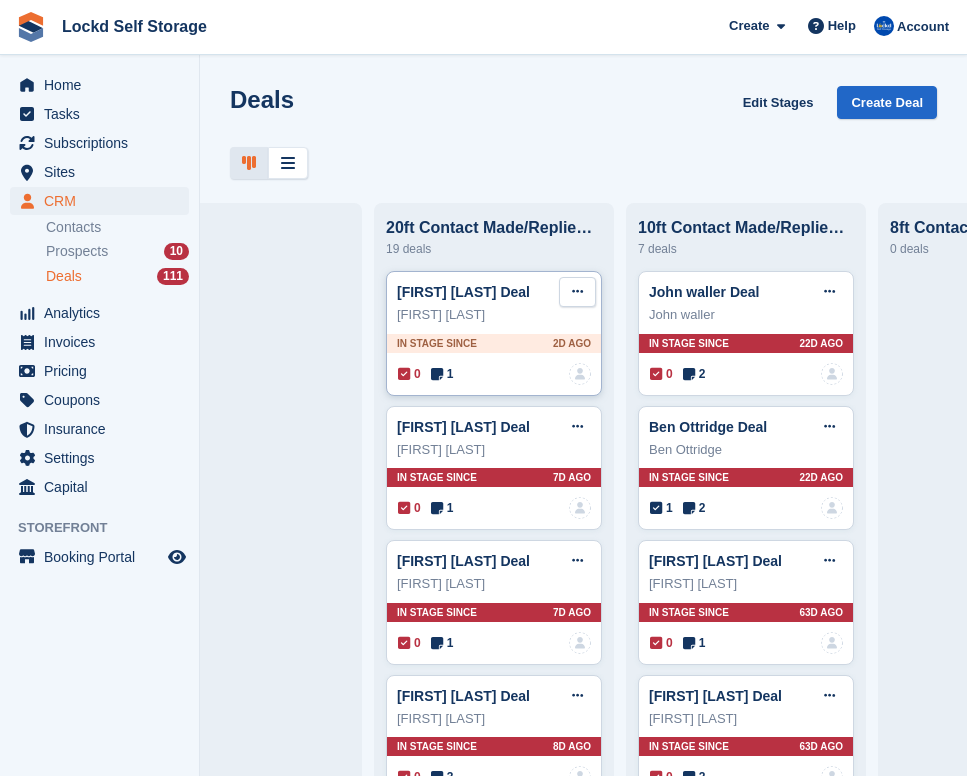 click at bounding box center (577, 291) 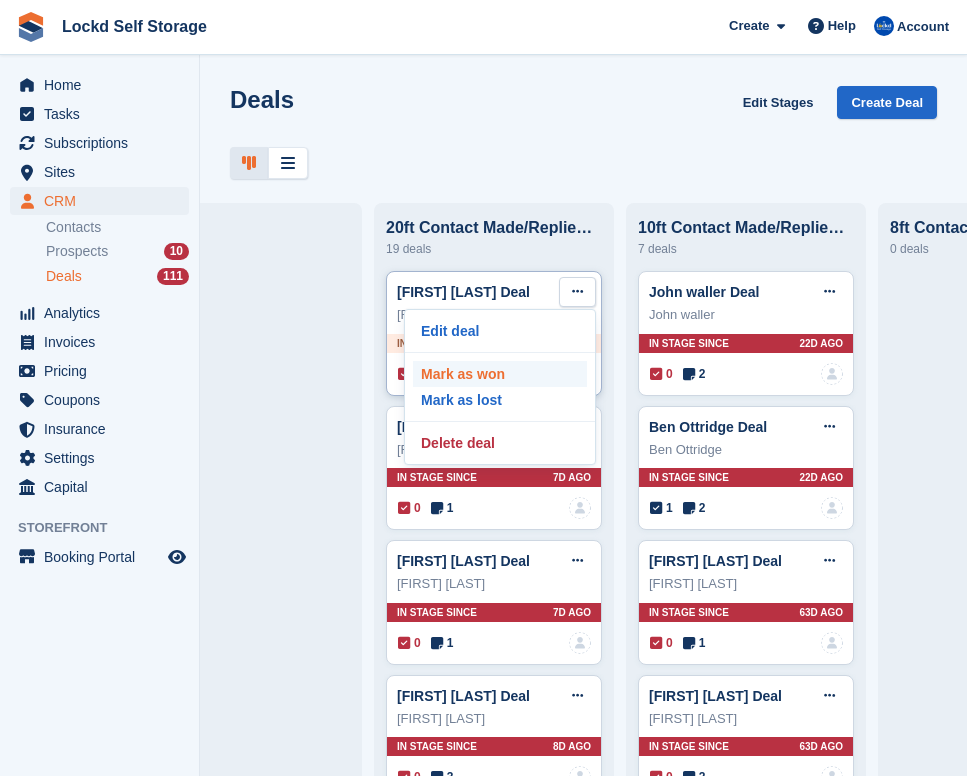 click on "Mark as won" at bounding box center [500, 374] 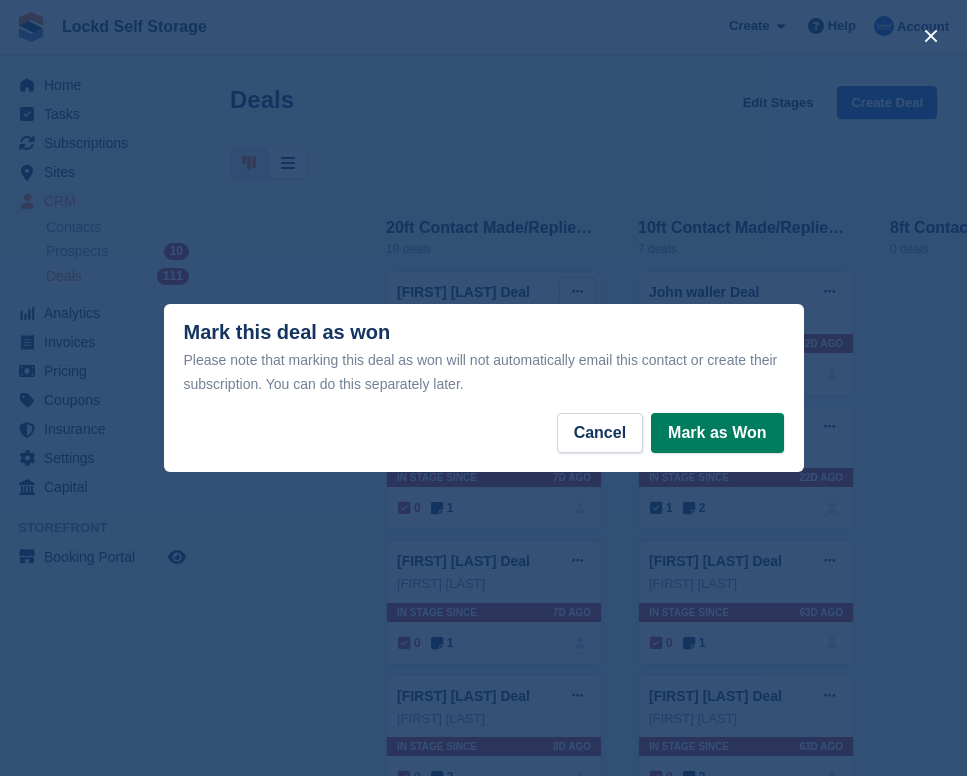 click on "Mark as Won" at bounding box center (717, 433) 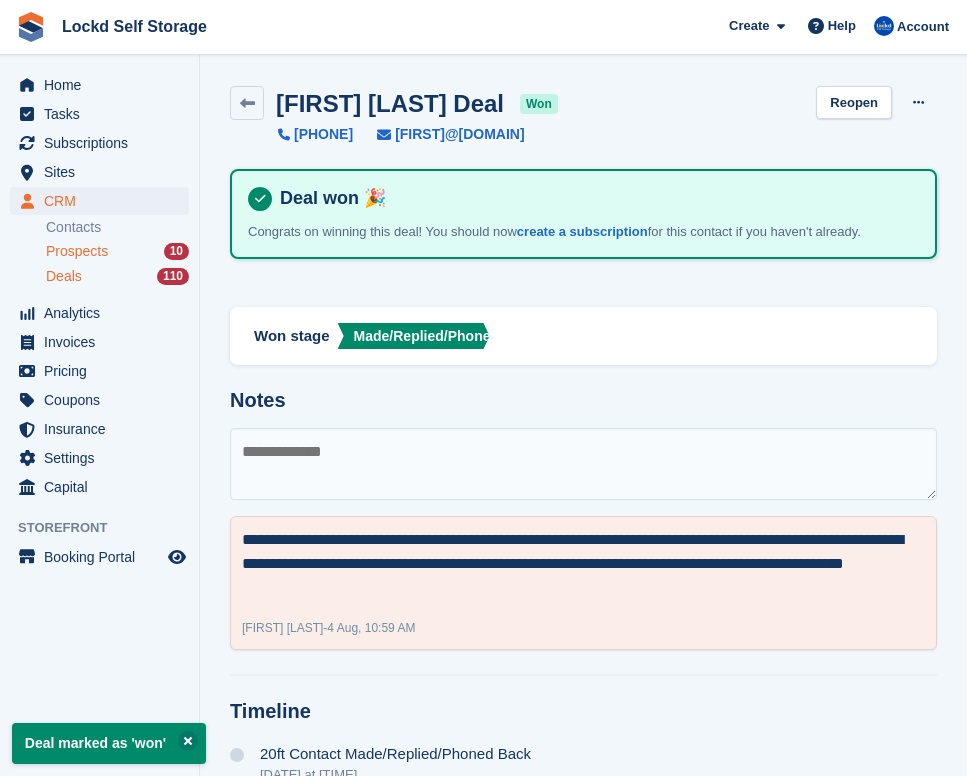 click on "Prospects" at bounding box center [77, 251] 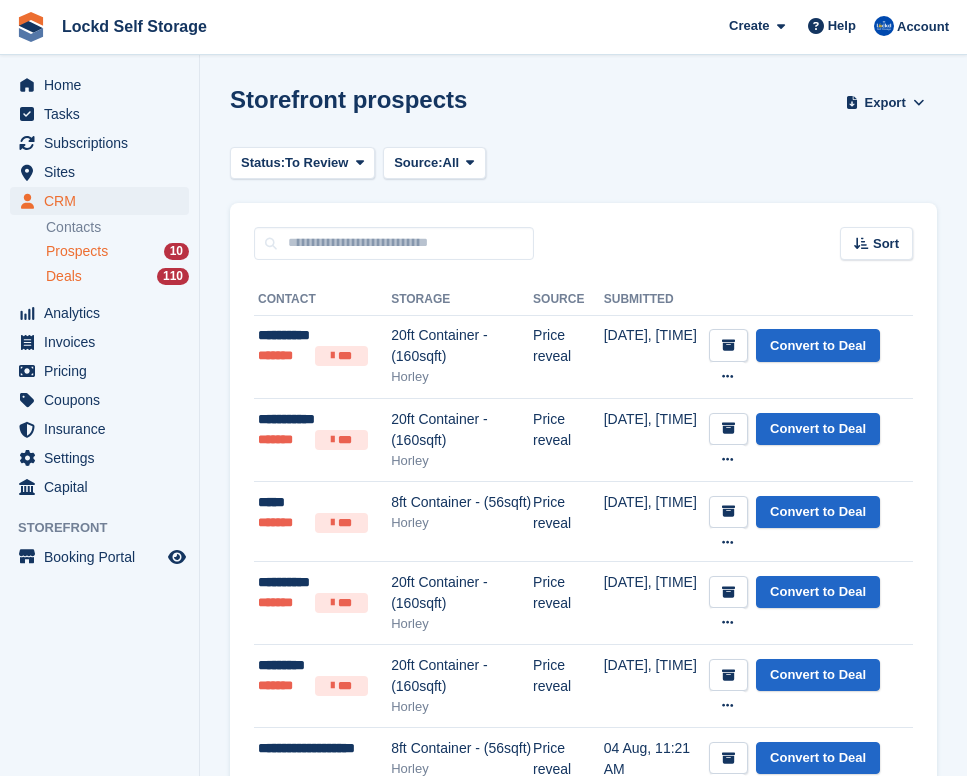 click on "Deals
110" at bounding box center [117, 276] 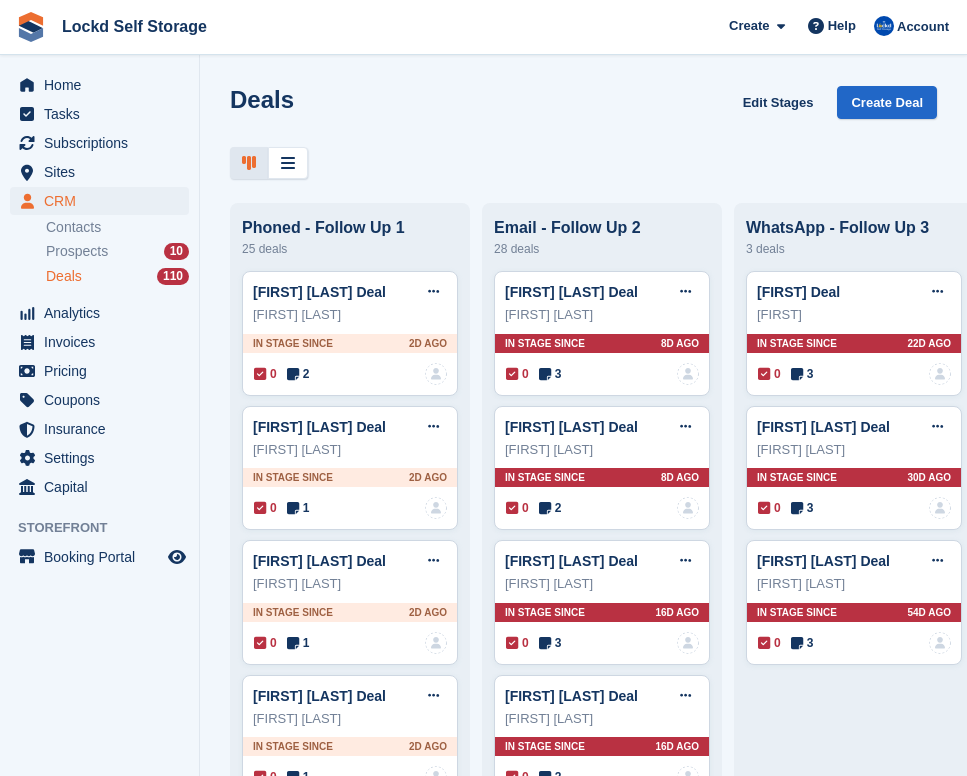 scroll, scrollTop: 0, scrollLeft: 113, axis: horizontal 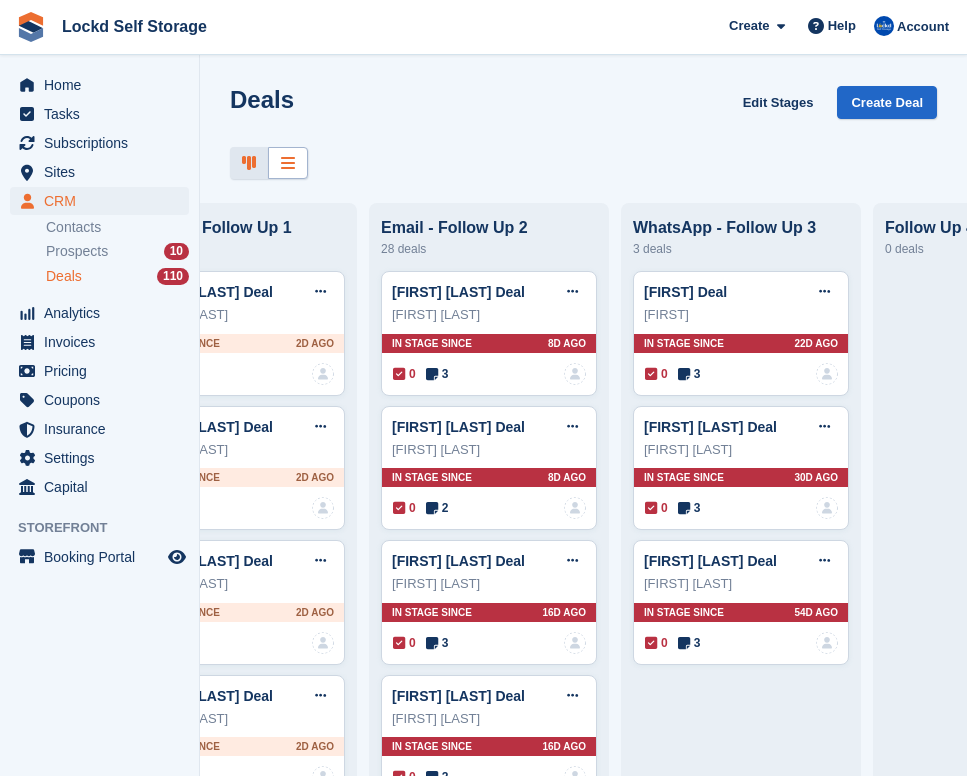 click at bounding box center [288, 163] 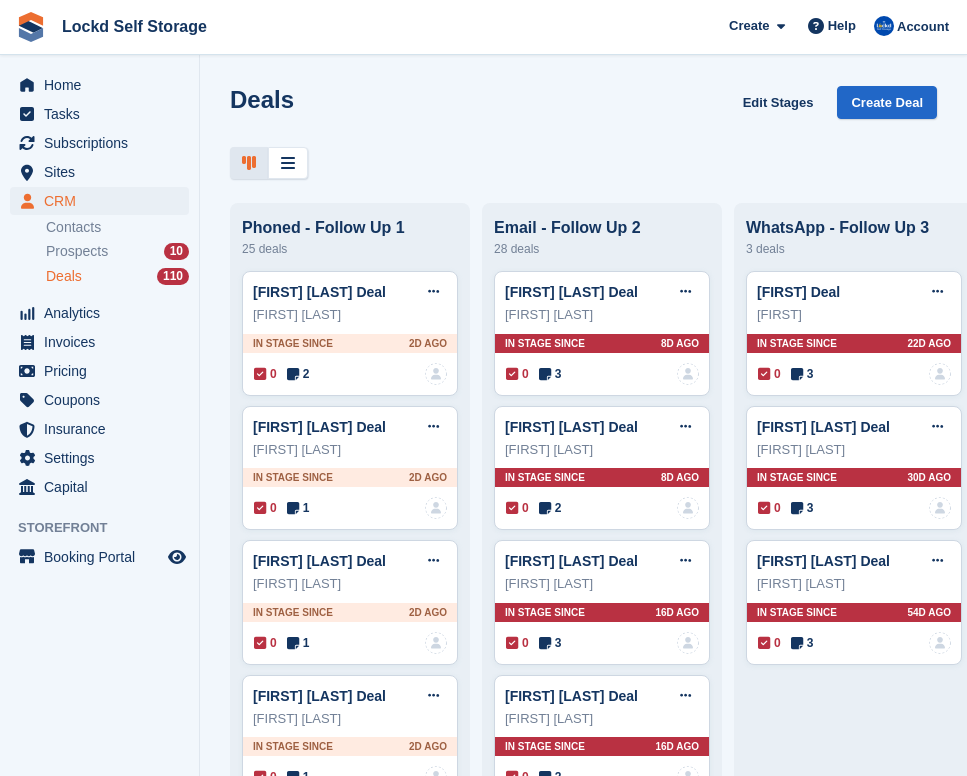 click at bounding box center [288, 163] 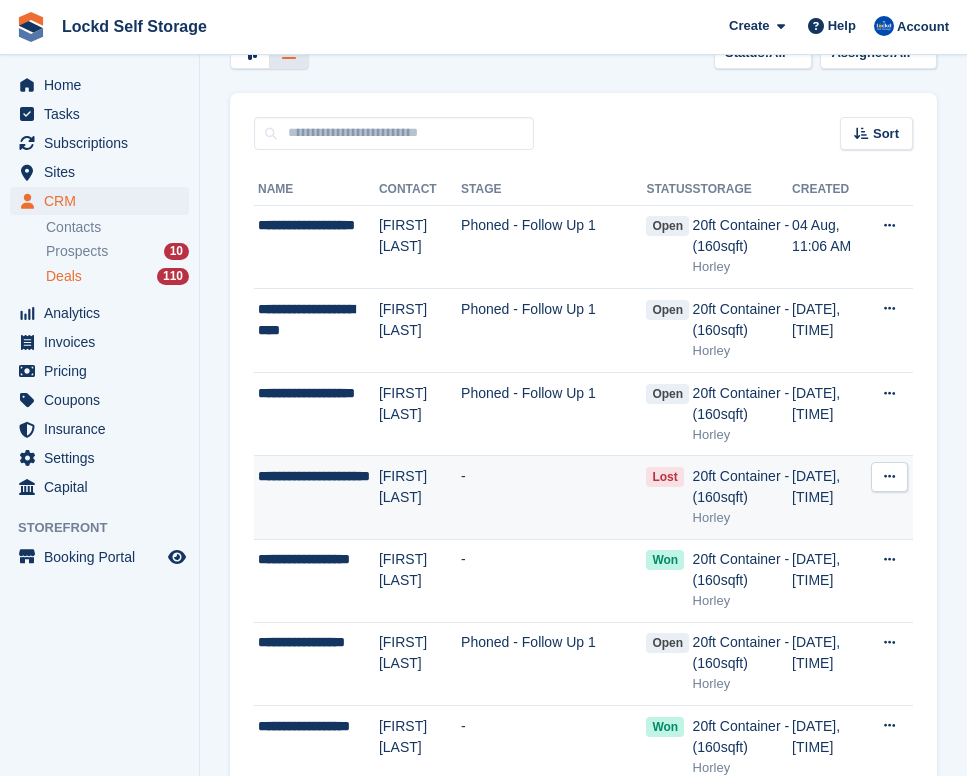 scroll, scrollTop: 215, scrollLeft: 0, axis: vertical 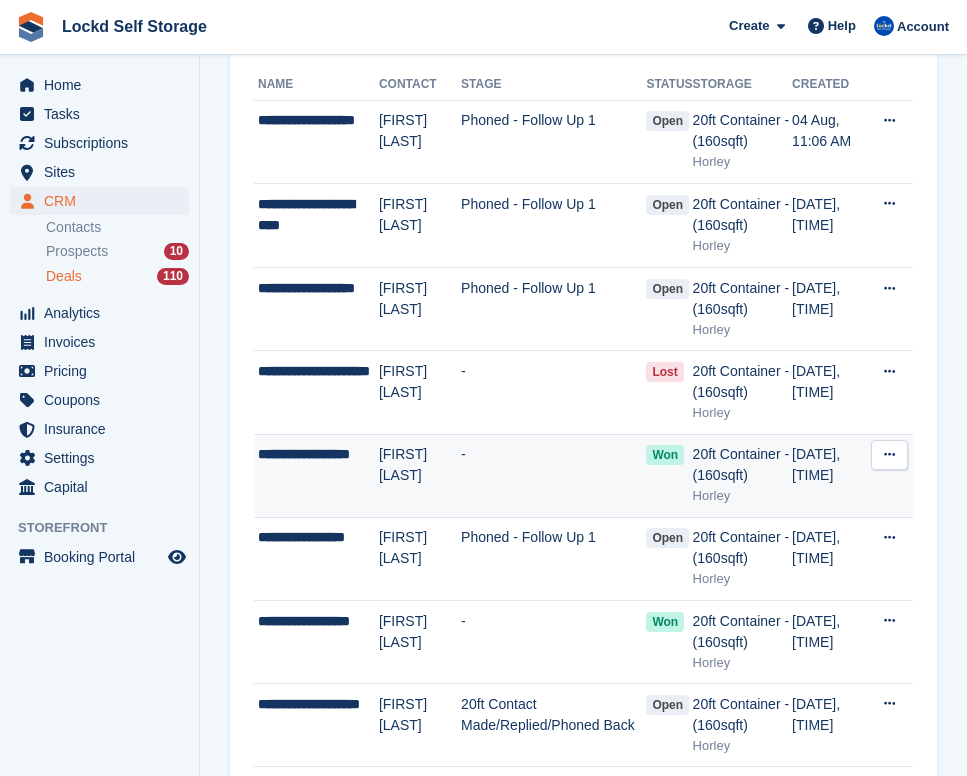 click on "-" at bounding box center [553, 475] 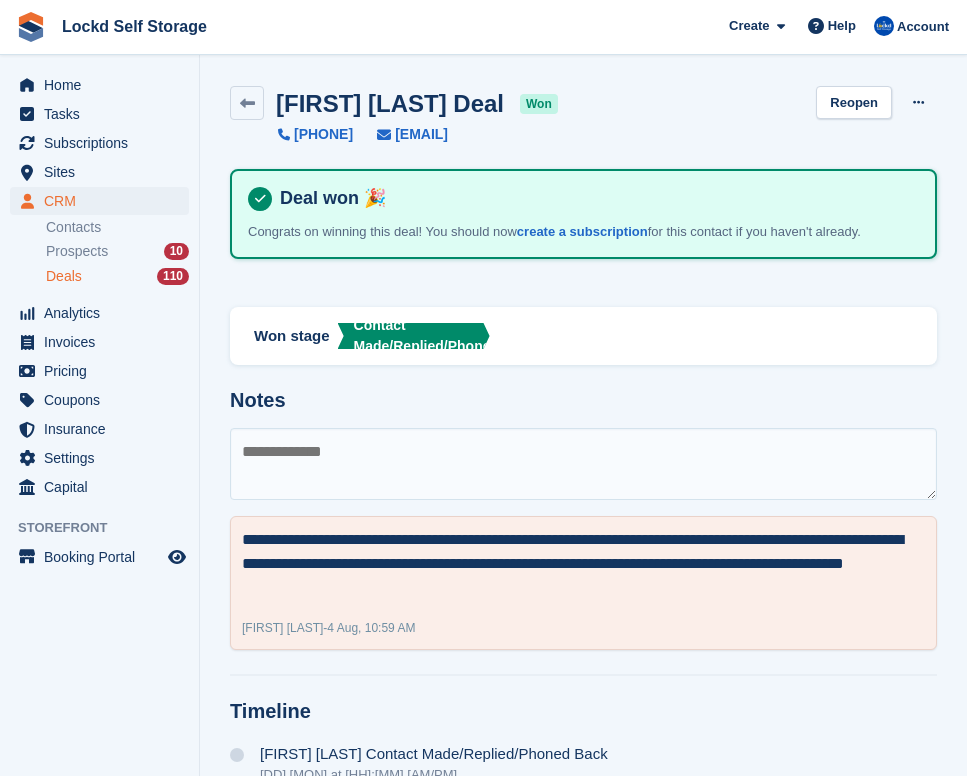 scroll, scrollTop: 30, scrollLeft: 0, axis: vertical 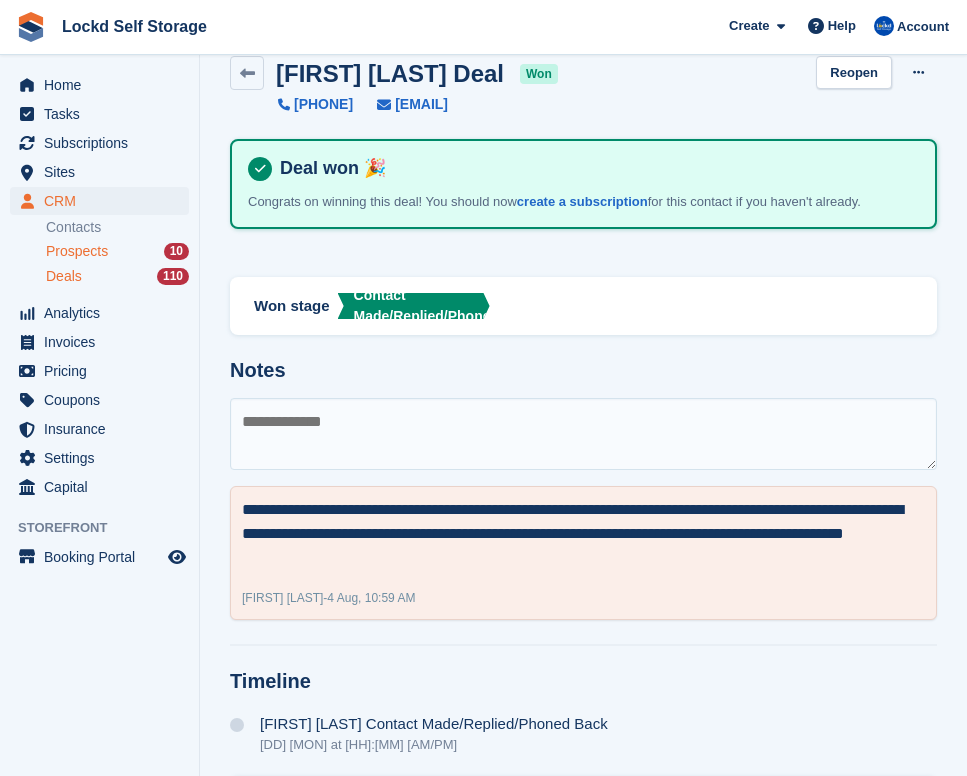 click on "Prospects" at bounding box center (77, 251) 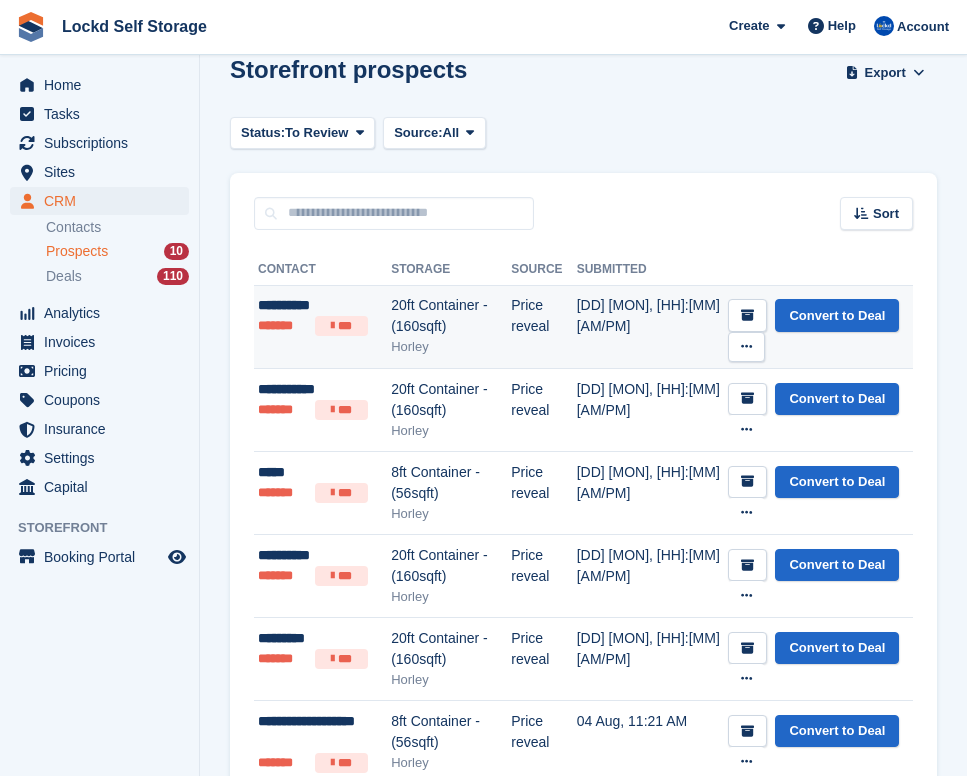 scroll, scrollTop: 48, scrollLeft: 0, axis: vertical 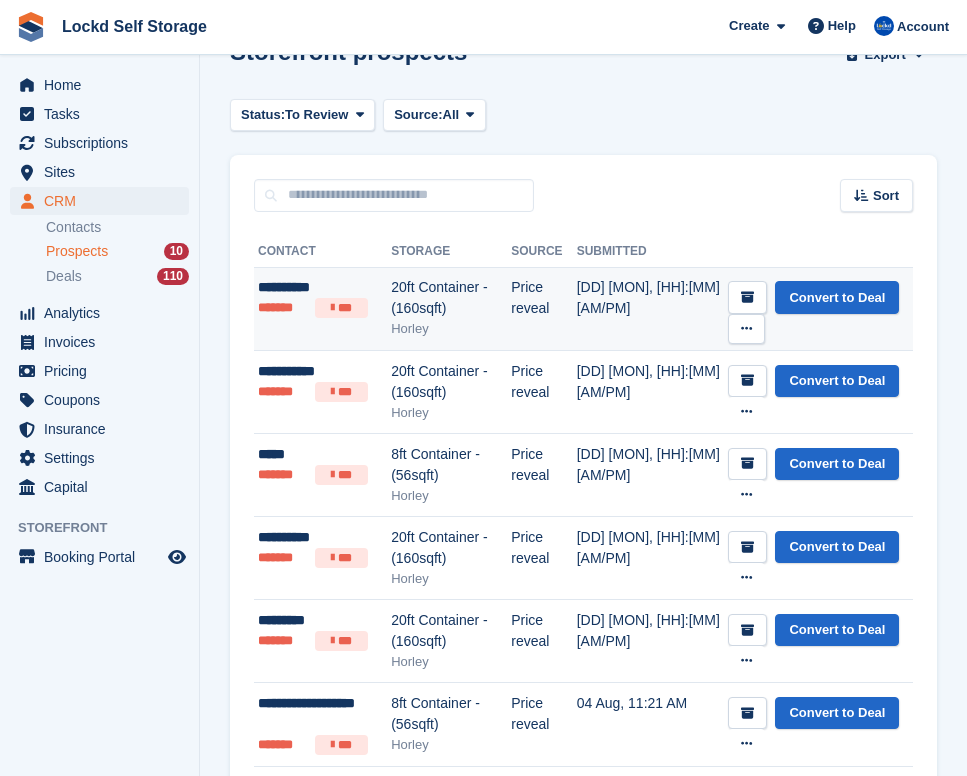 click on "20ft Container - (160sqft)" at bounding box center [451, 298] 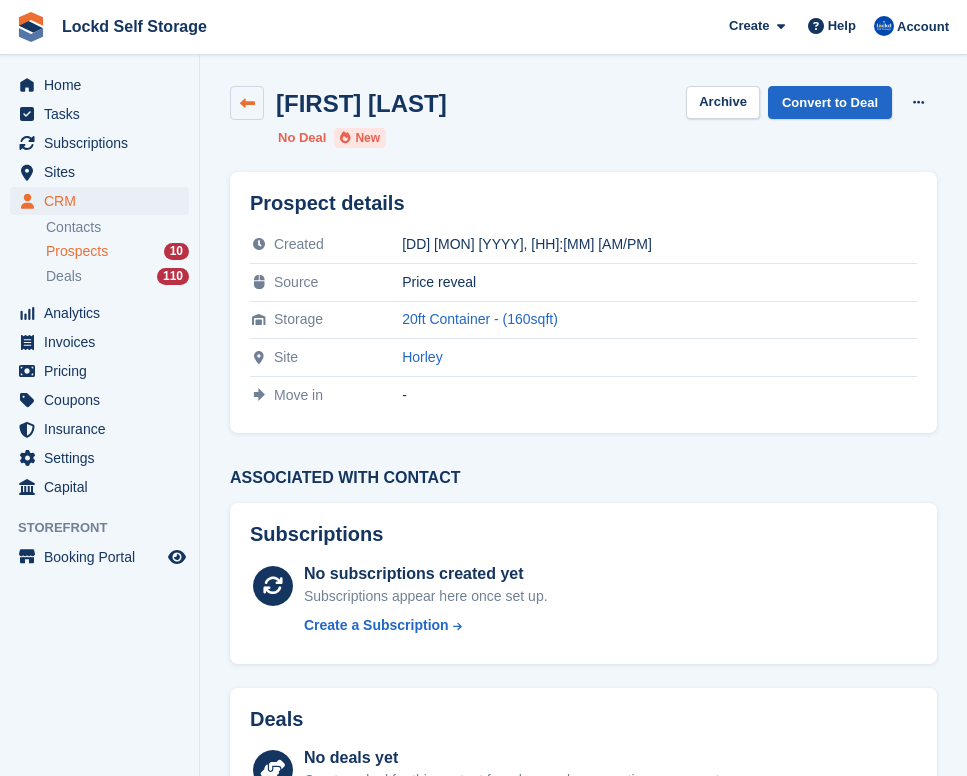 scroll, scrollTop: 0, scrollLeft: 0, axis: both 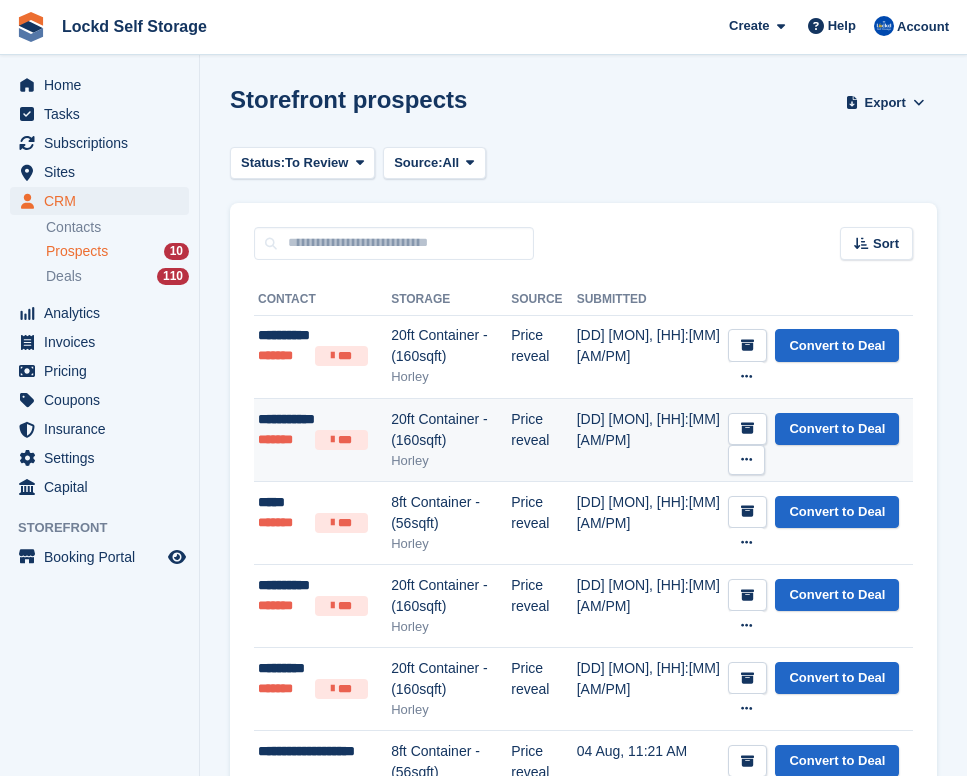 click on "Horley" at bounding box center [451, 461] 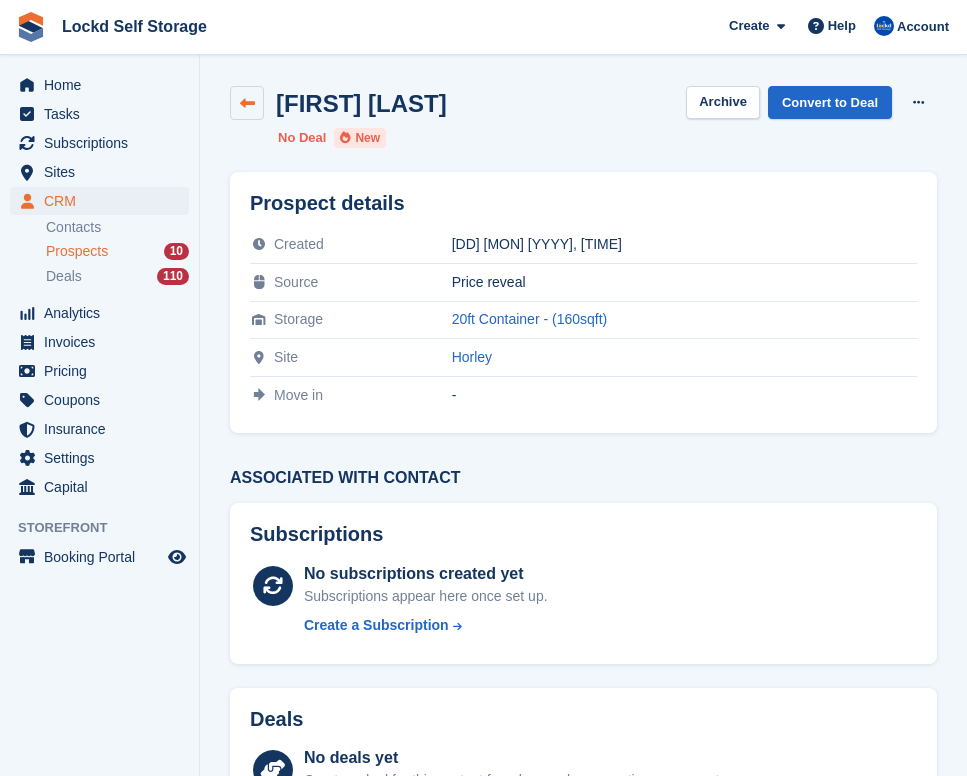 scroll, scrollTop: 0, scrollLeft: 0, axis: both 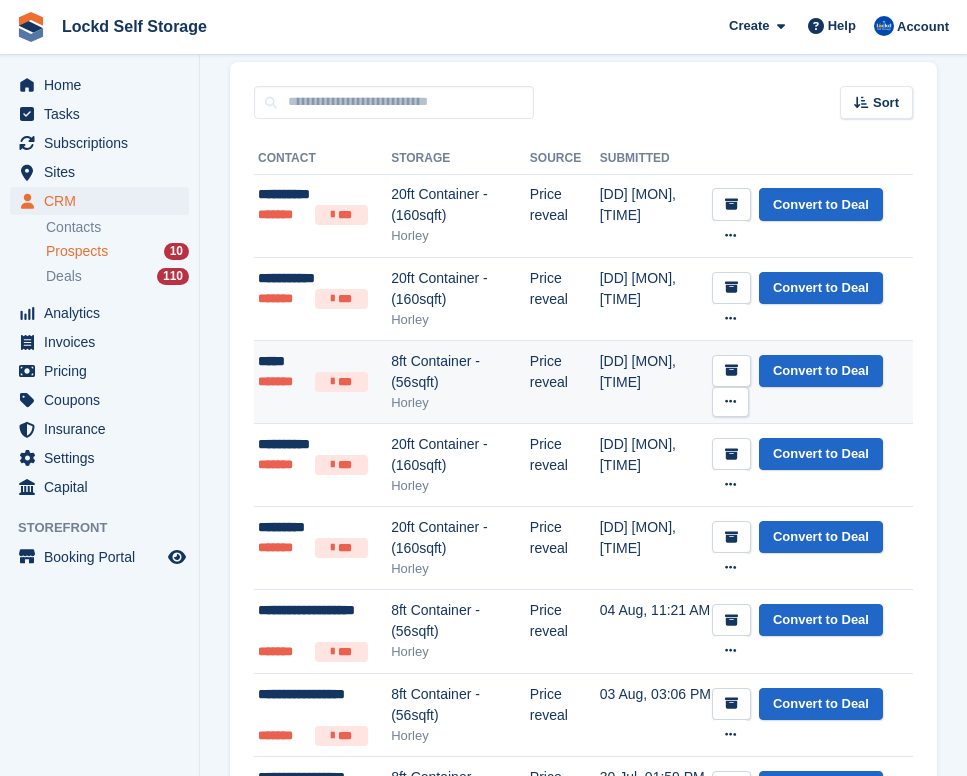 click on "Price reveal" at bounding box center [565, 381] 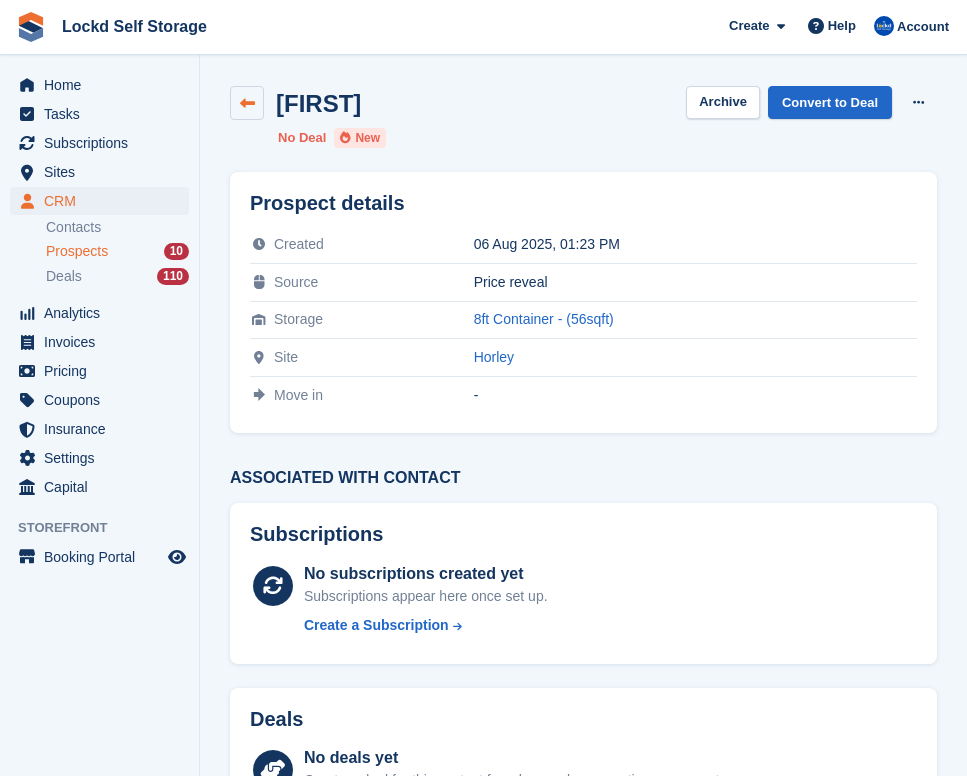 scroll, scrollTop: 0, scrollLeft: 0, axis: both 